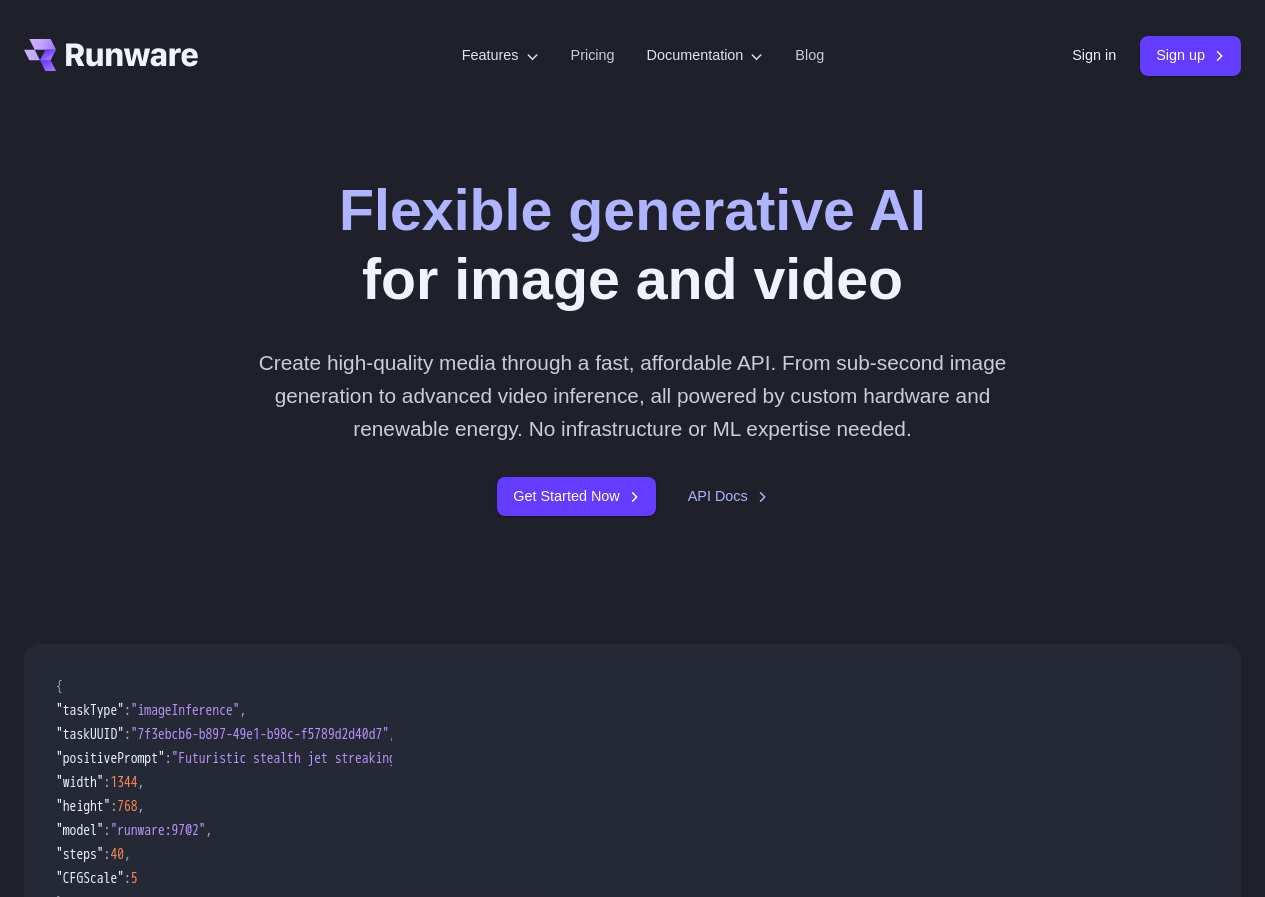 scroll, scrollTop: 0, scrollLeft: 0, axis: both 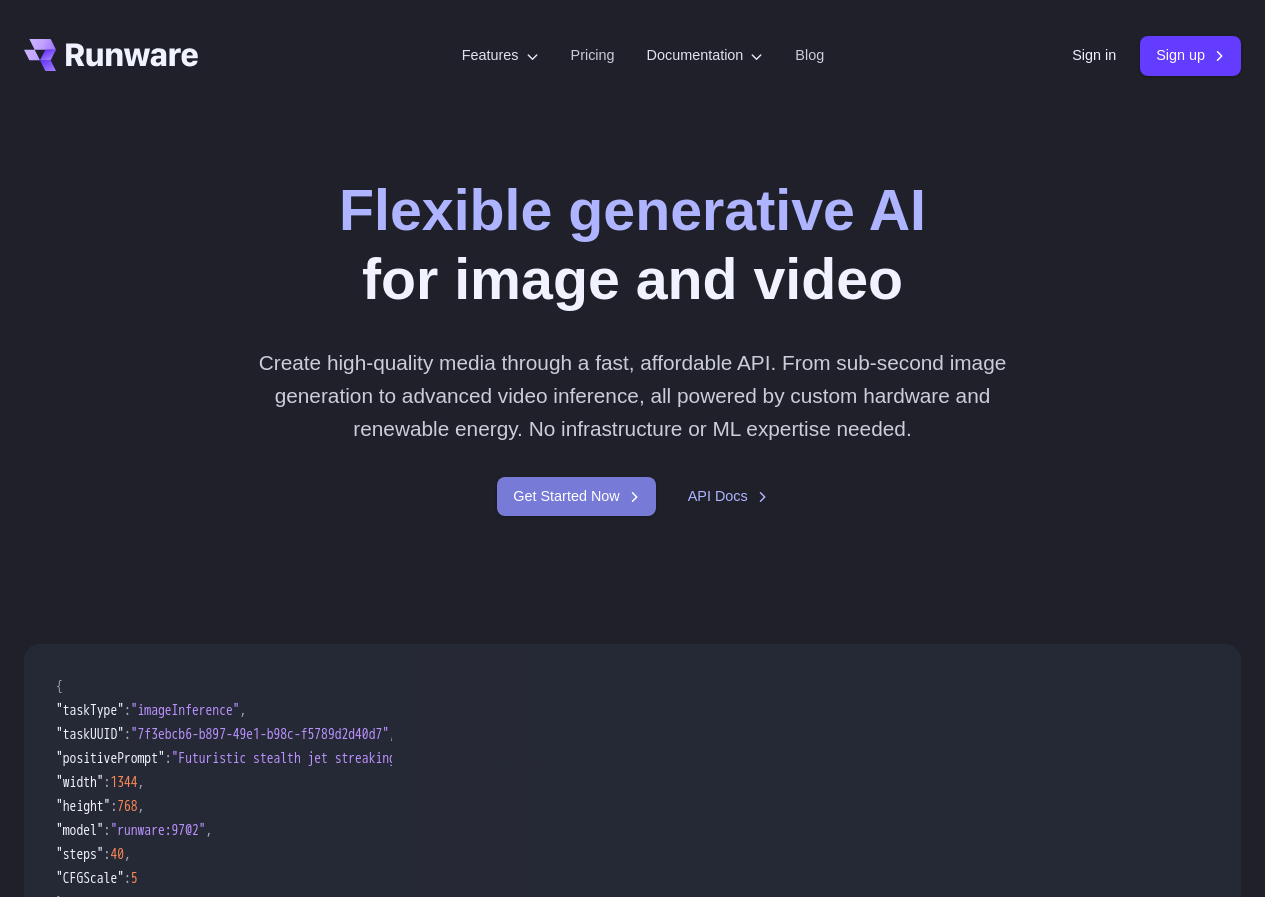 click on "Get Started Now" at bounding box center (576, 496) 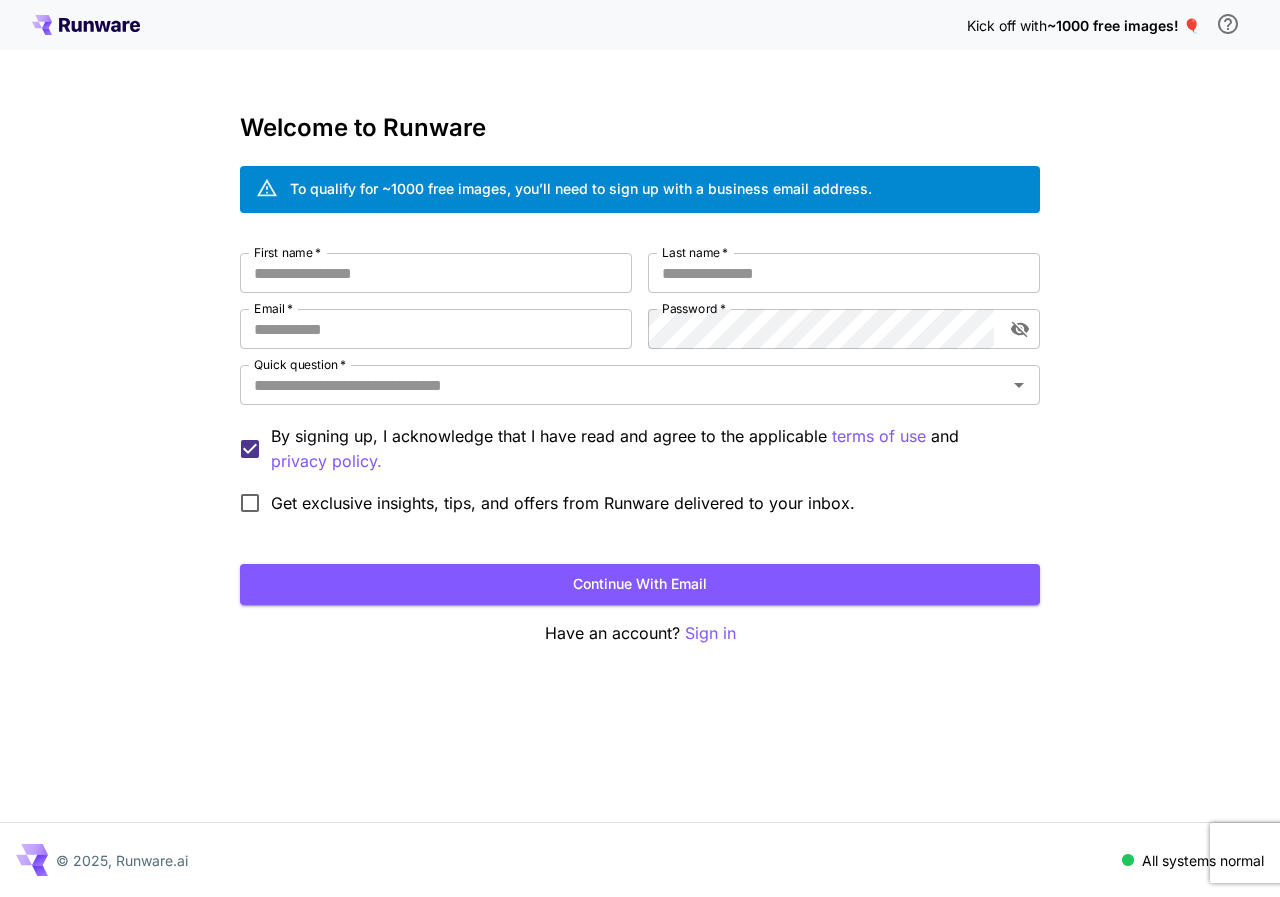 scroll, scrollTop: 0, scrollLeft: 0, axis: both 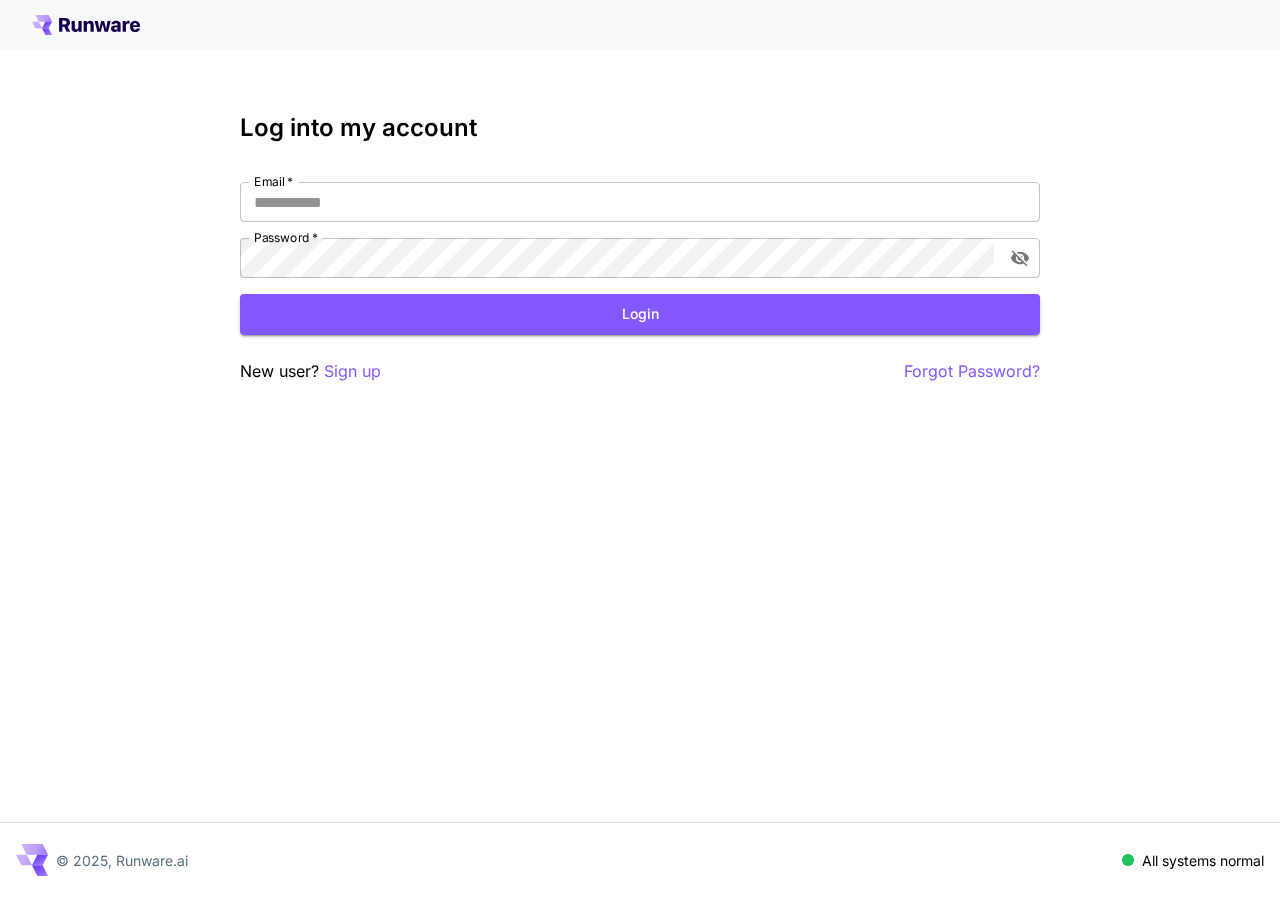 type on "**********" 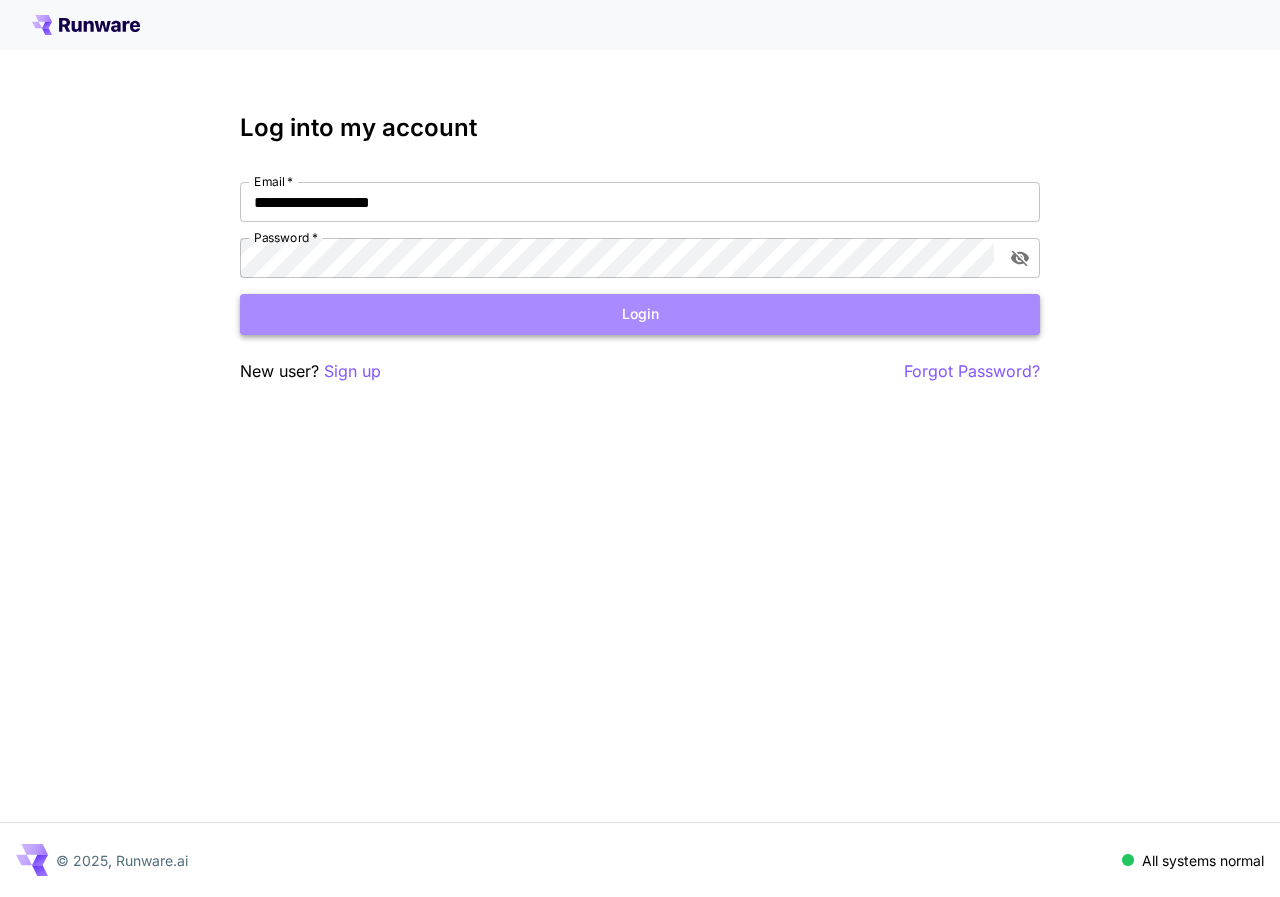 click on "Login" at bounding box center (640, 314) 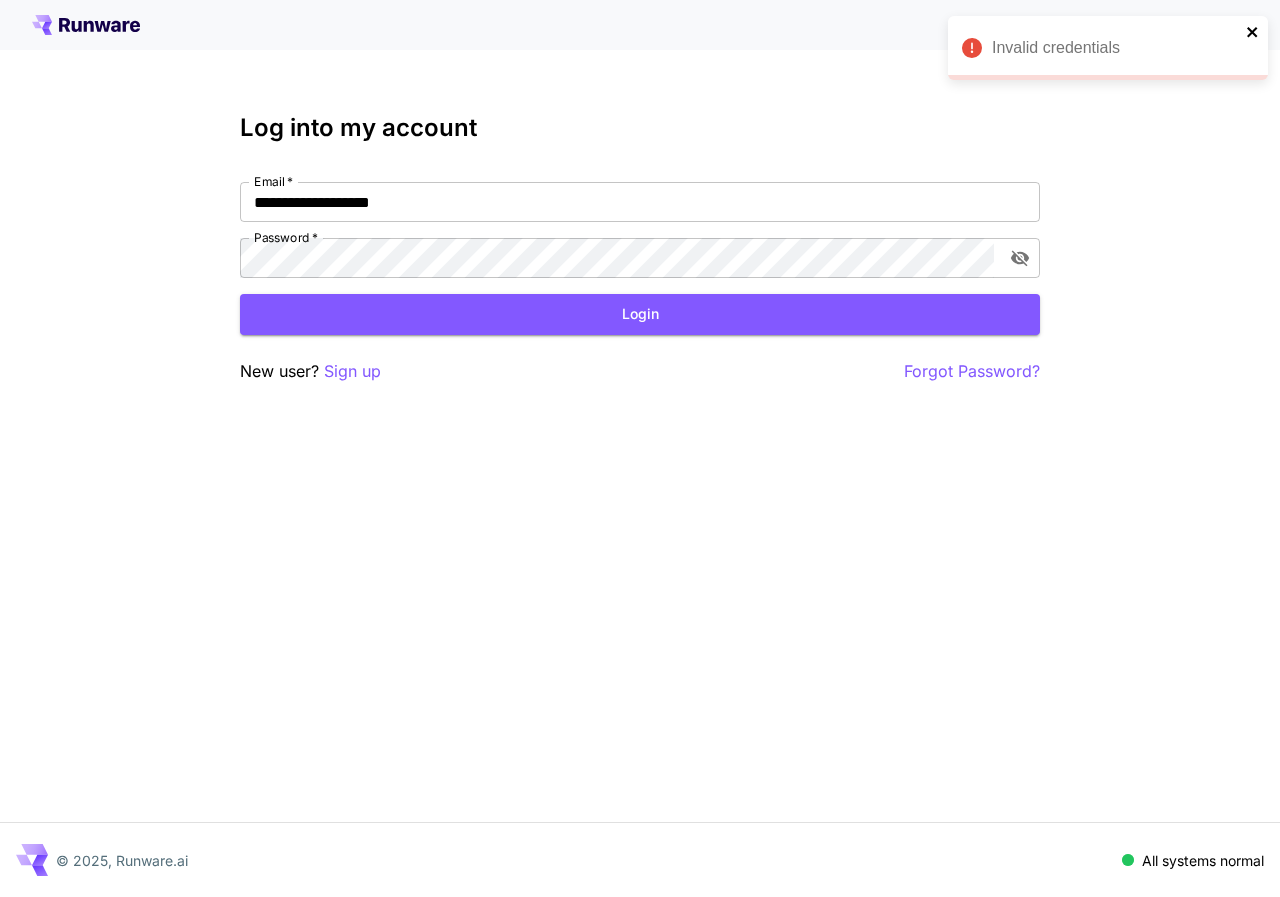click 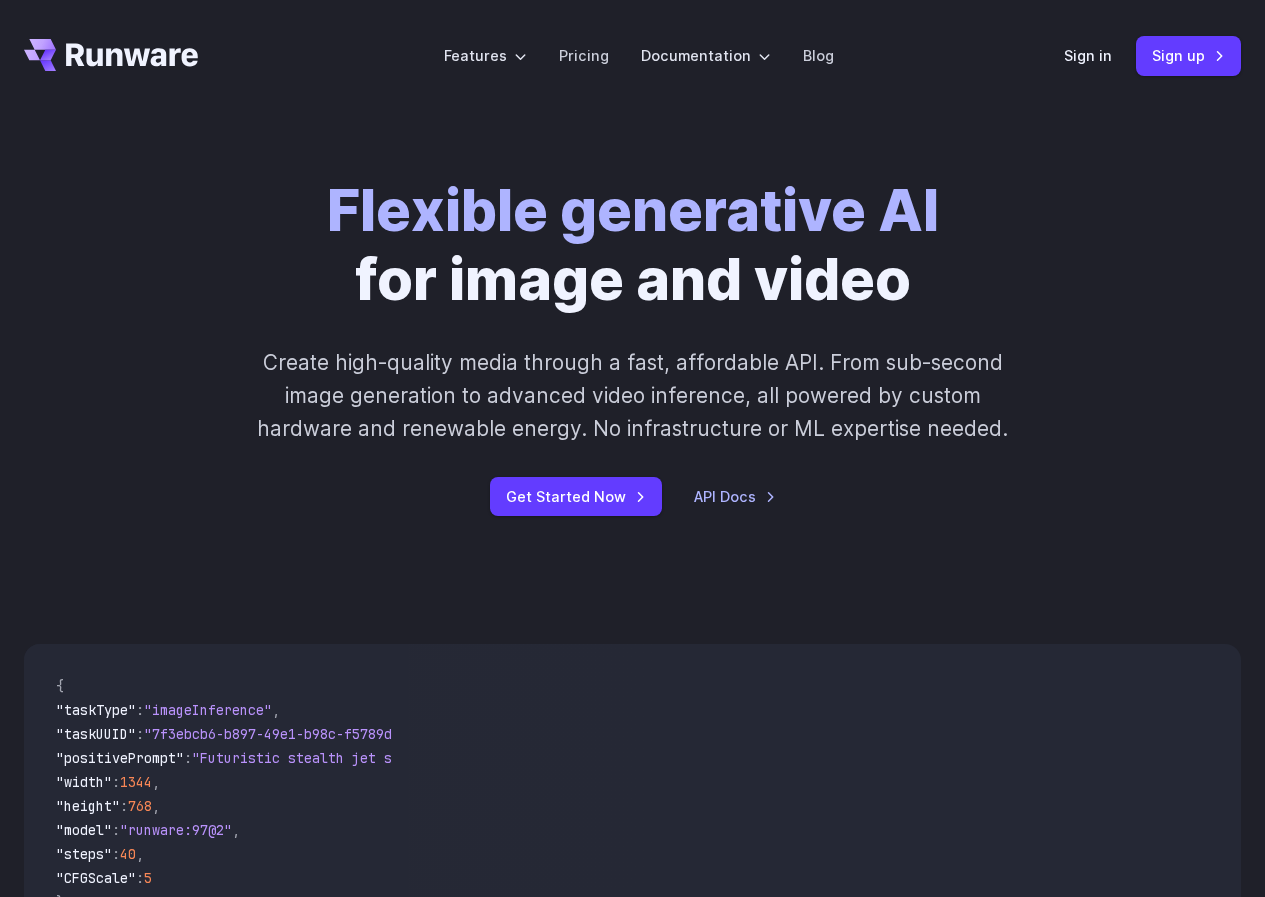scroll, scrollTop: 0, scrollLeft: 0, axis: both 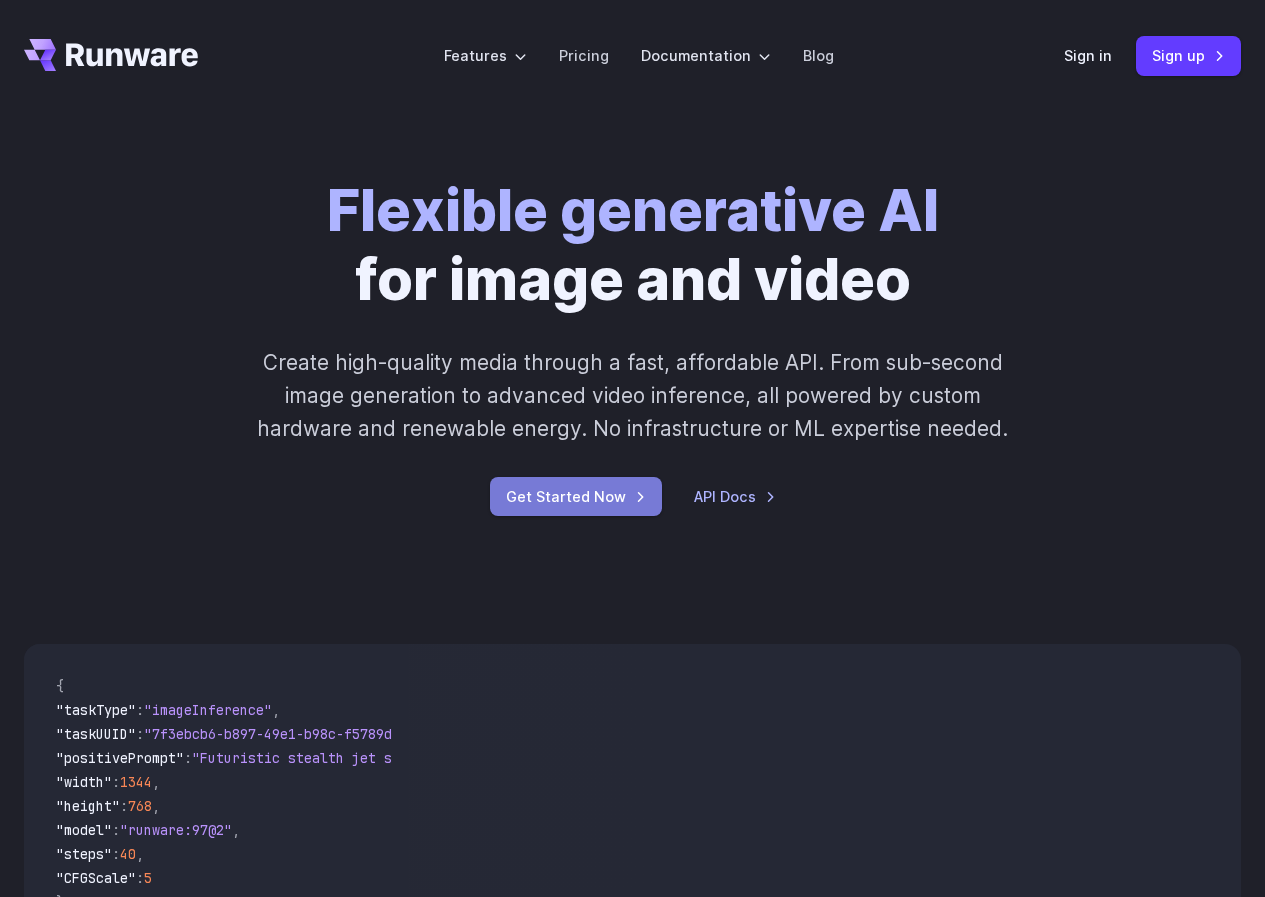 click on "Get Started Now" at bounding box center (576, 496) 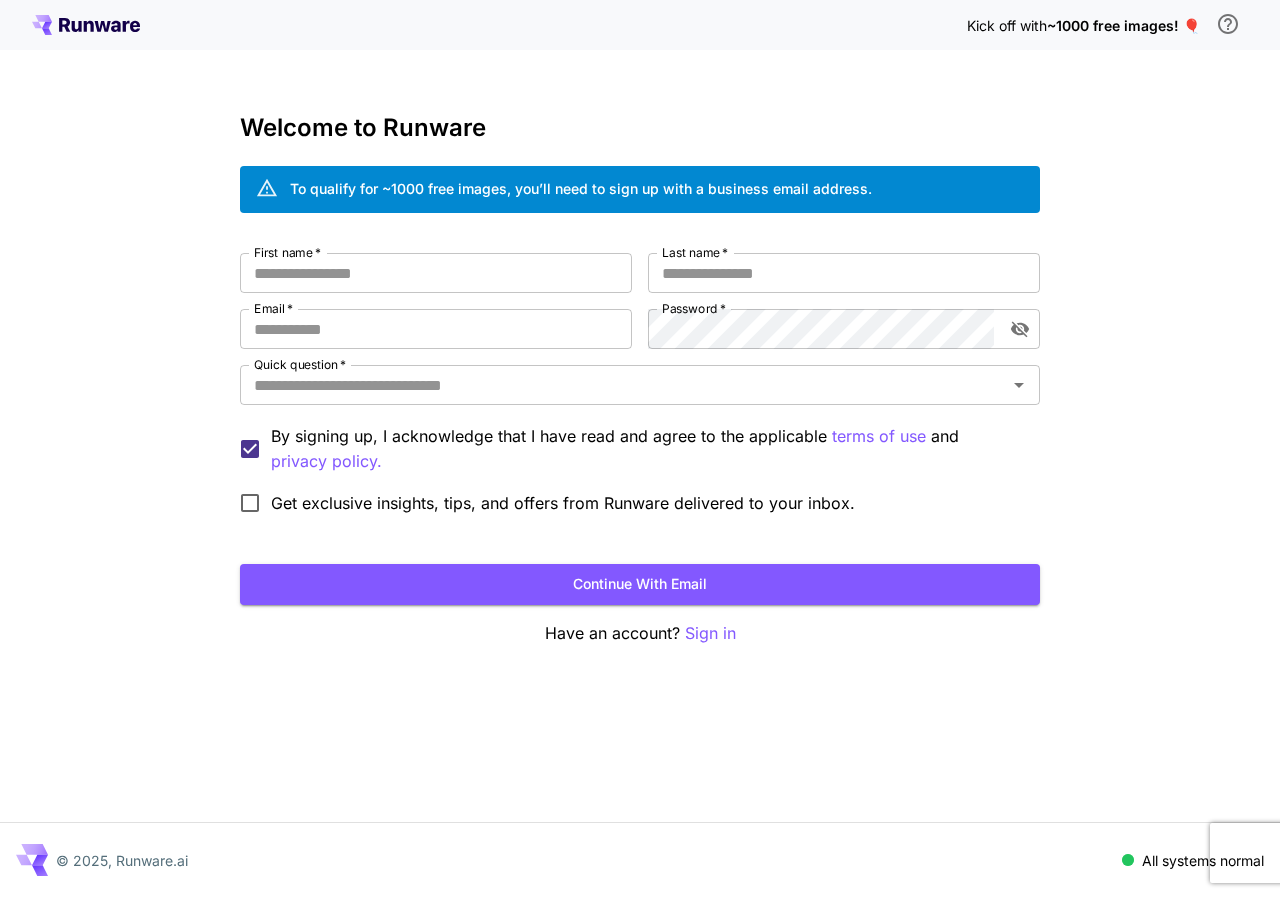 scroll, scrollTop: 0, scrollLeft: 0, axis: both 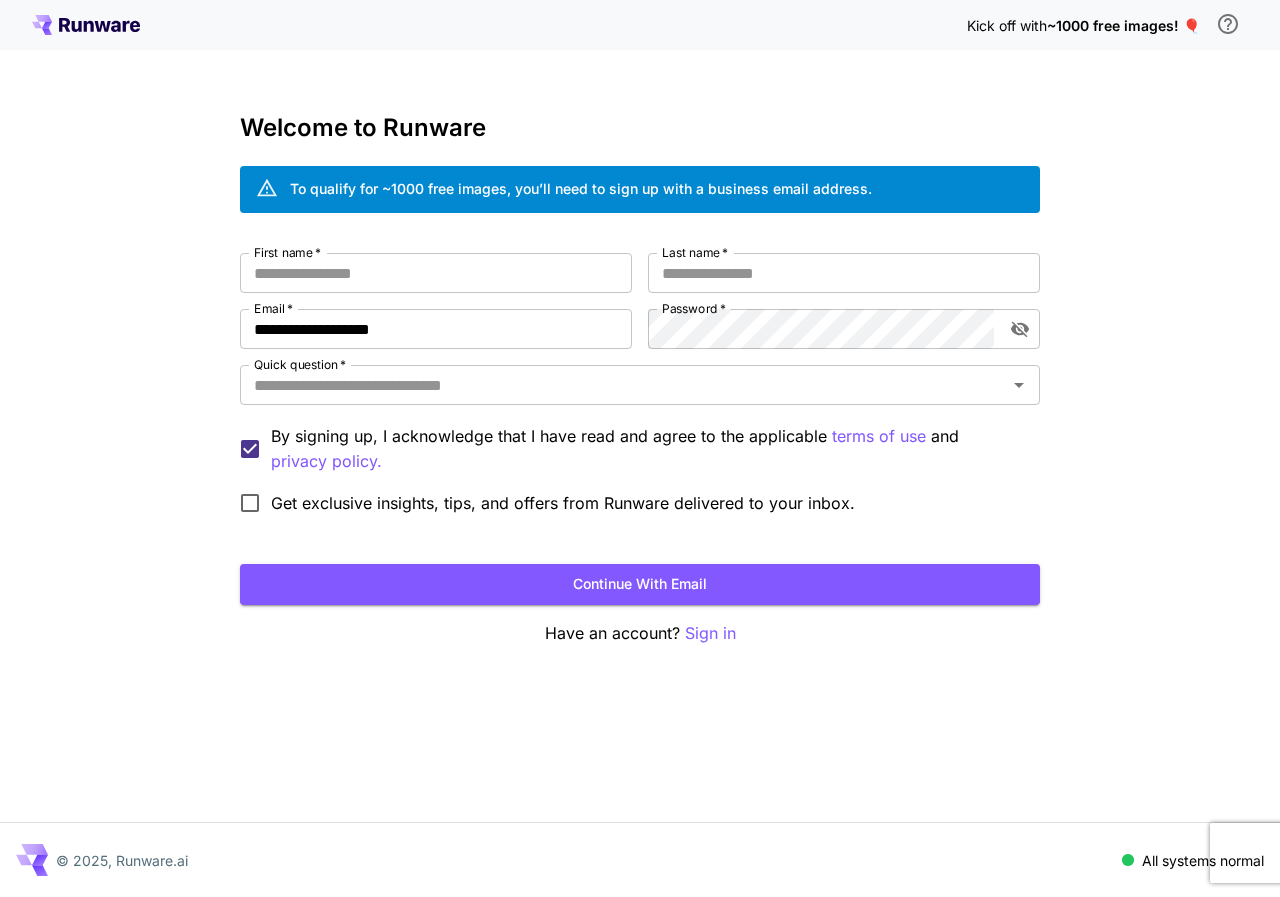 click 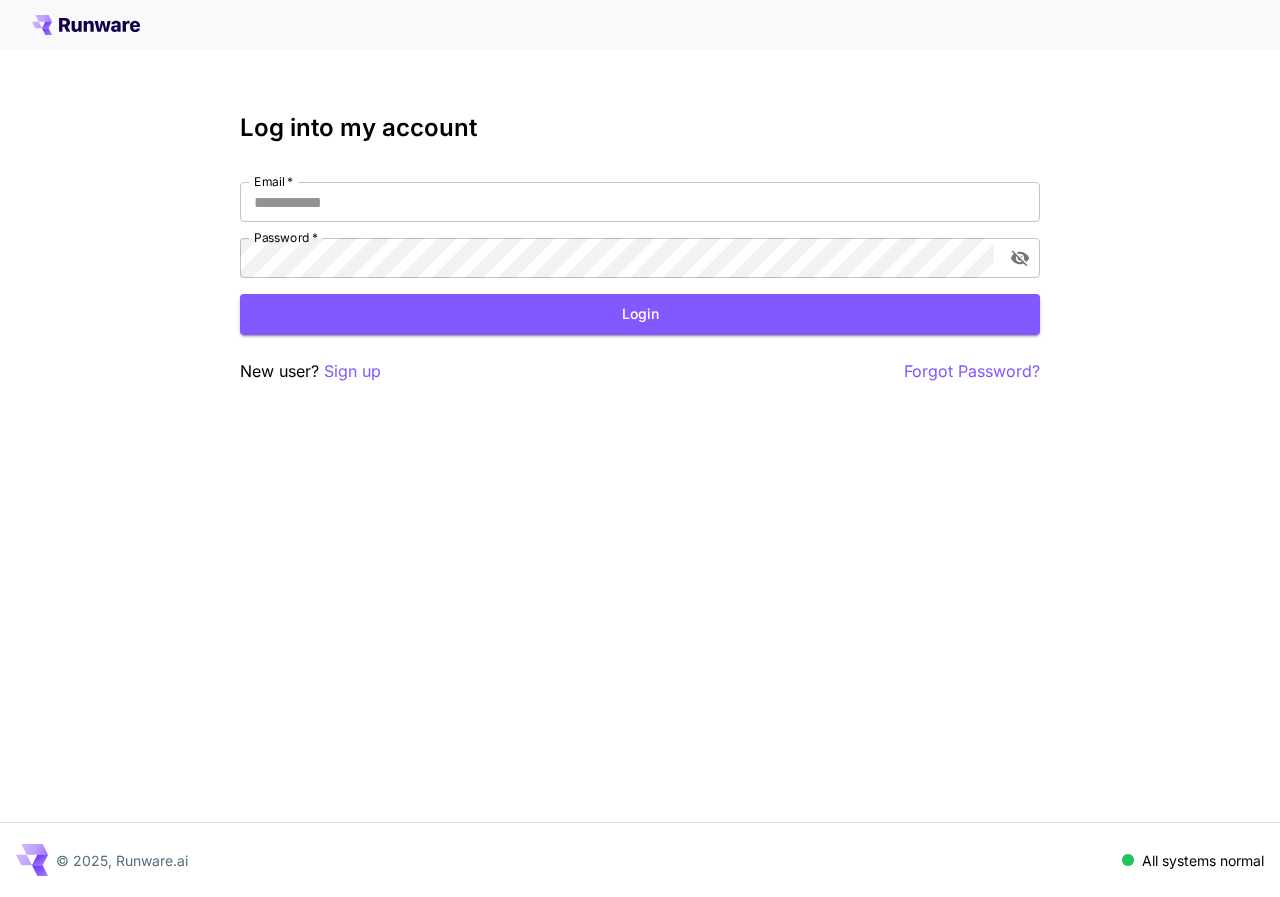 type on "**********" 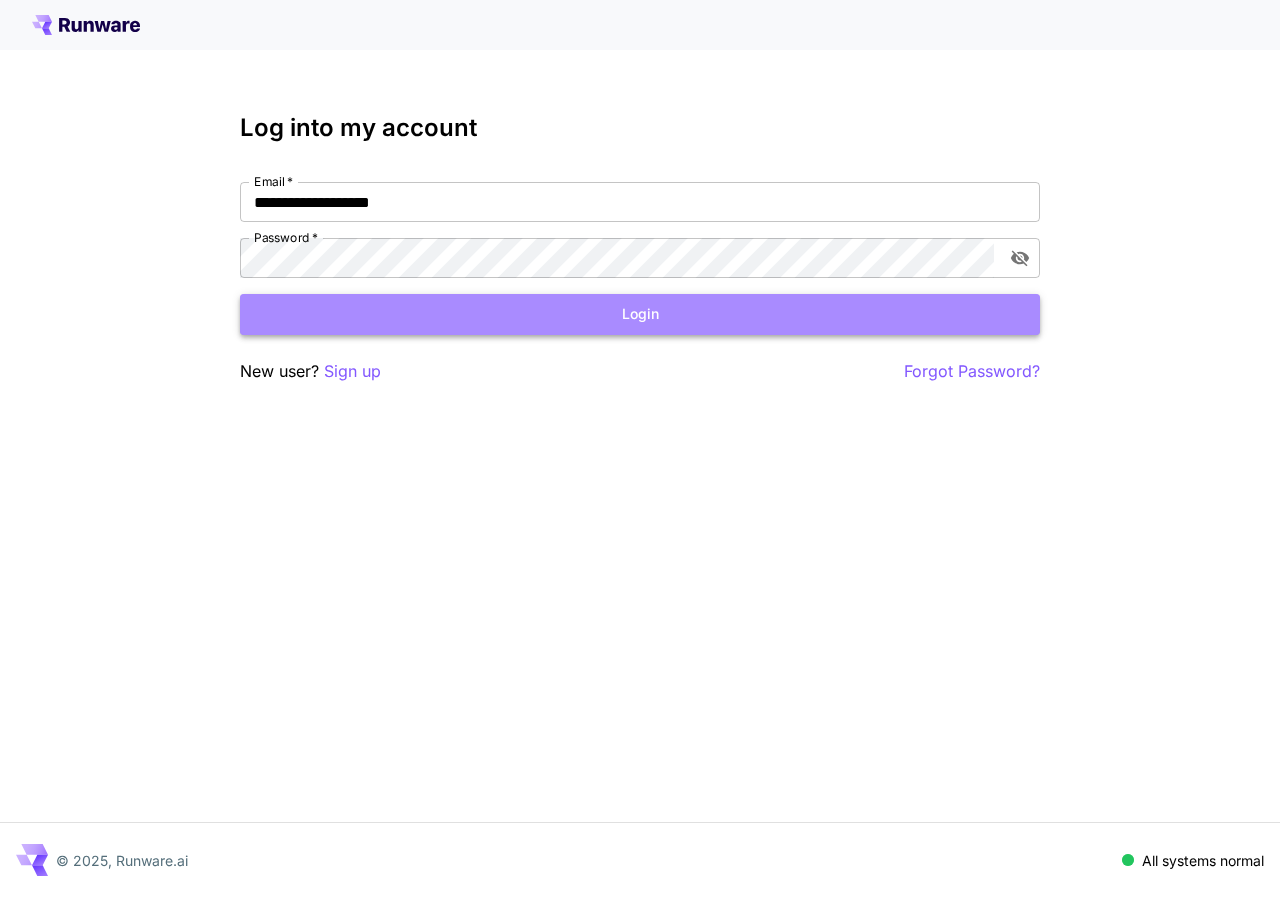 click on "Login" at bounding box center [640, 314] 